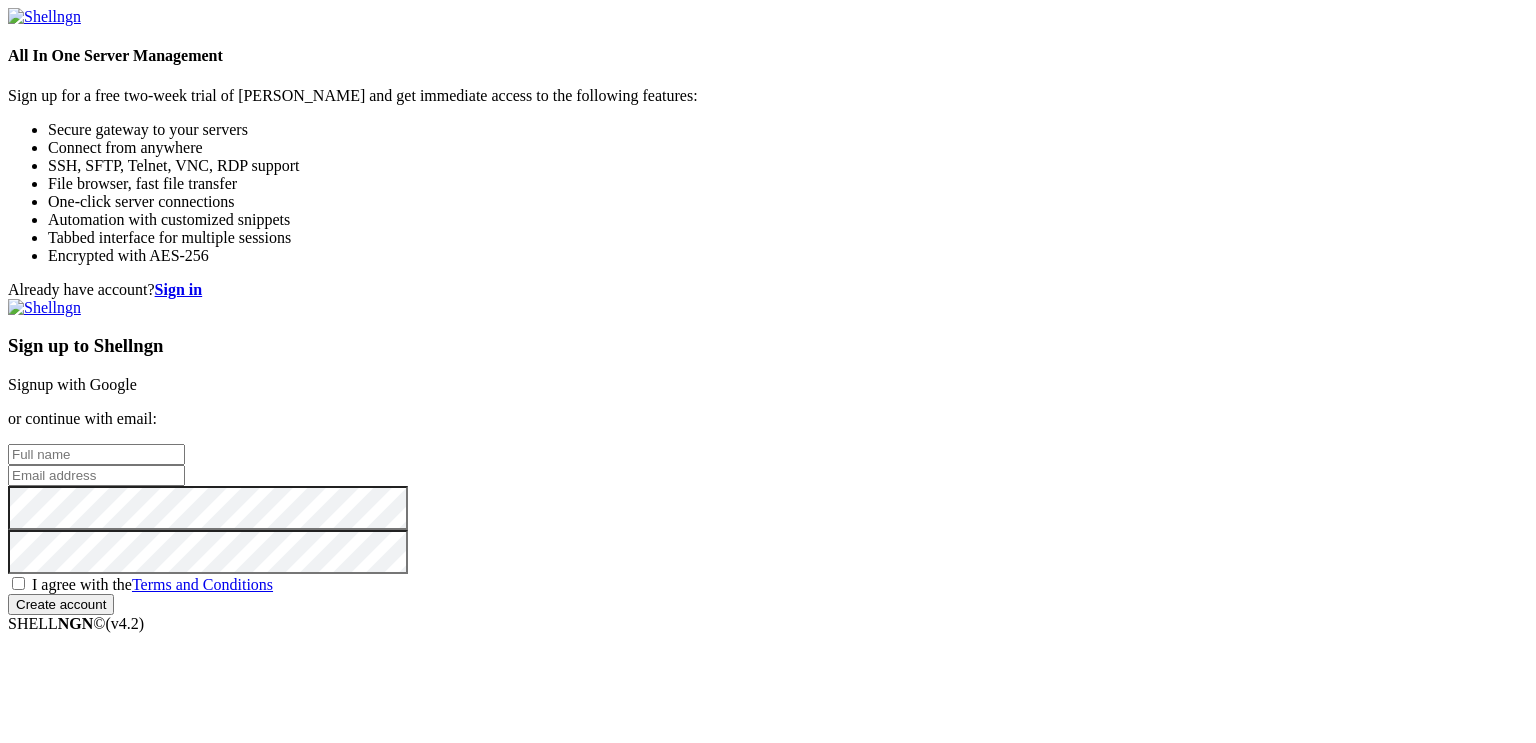 scroll, scrollTop: 0, scrollLeft: 0, axis: both 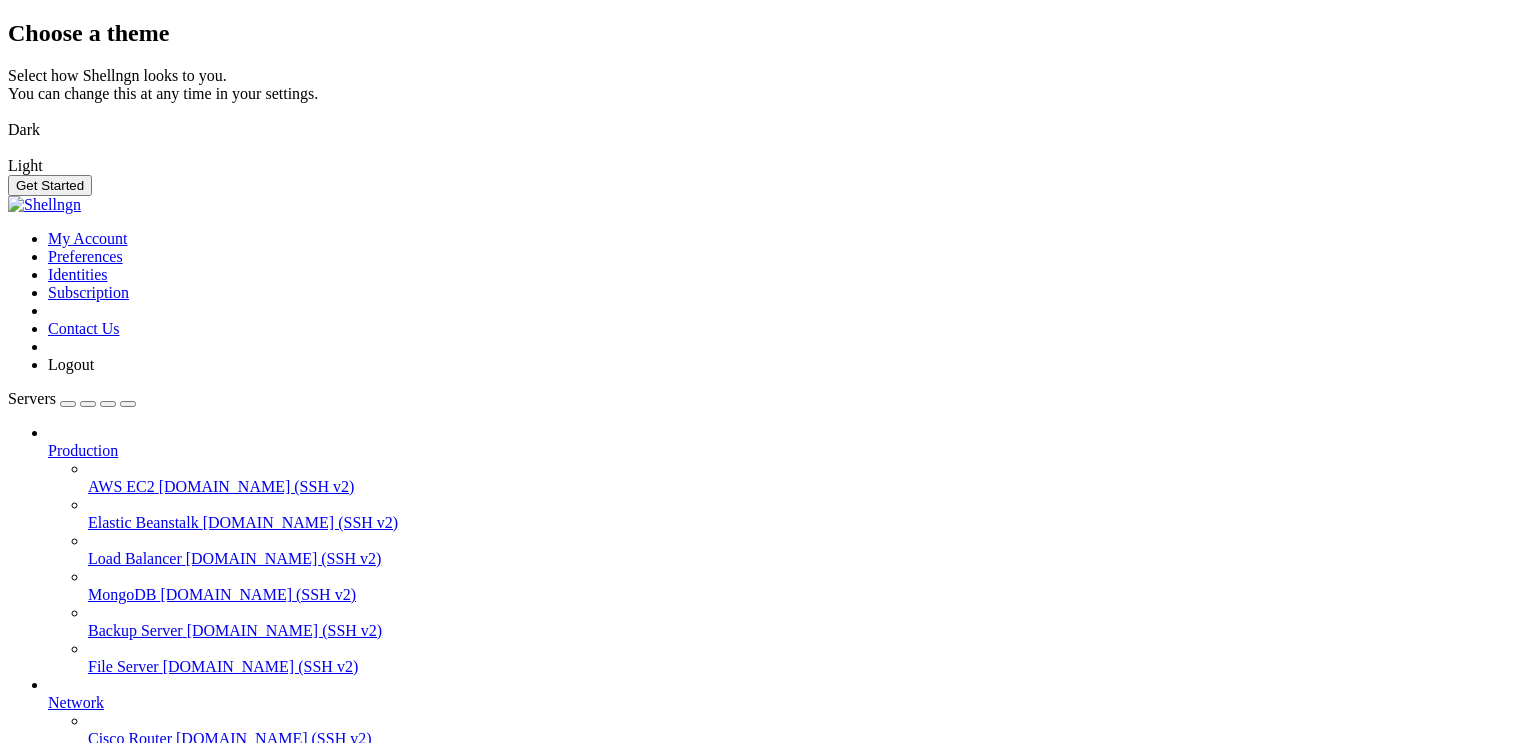 click on "Light" at bounding box center (768, 166) 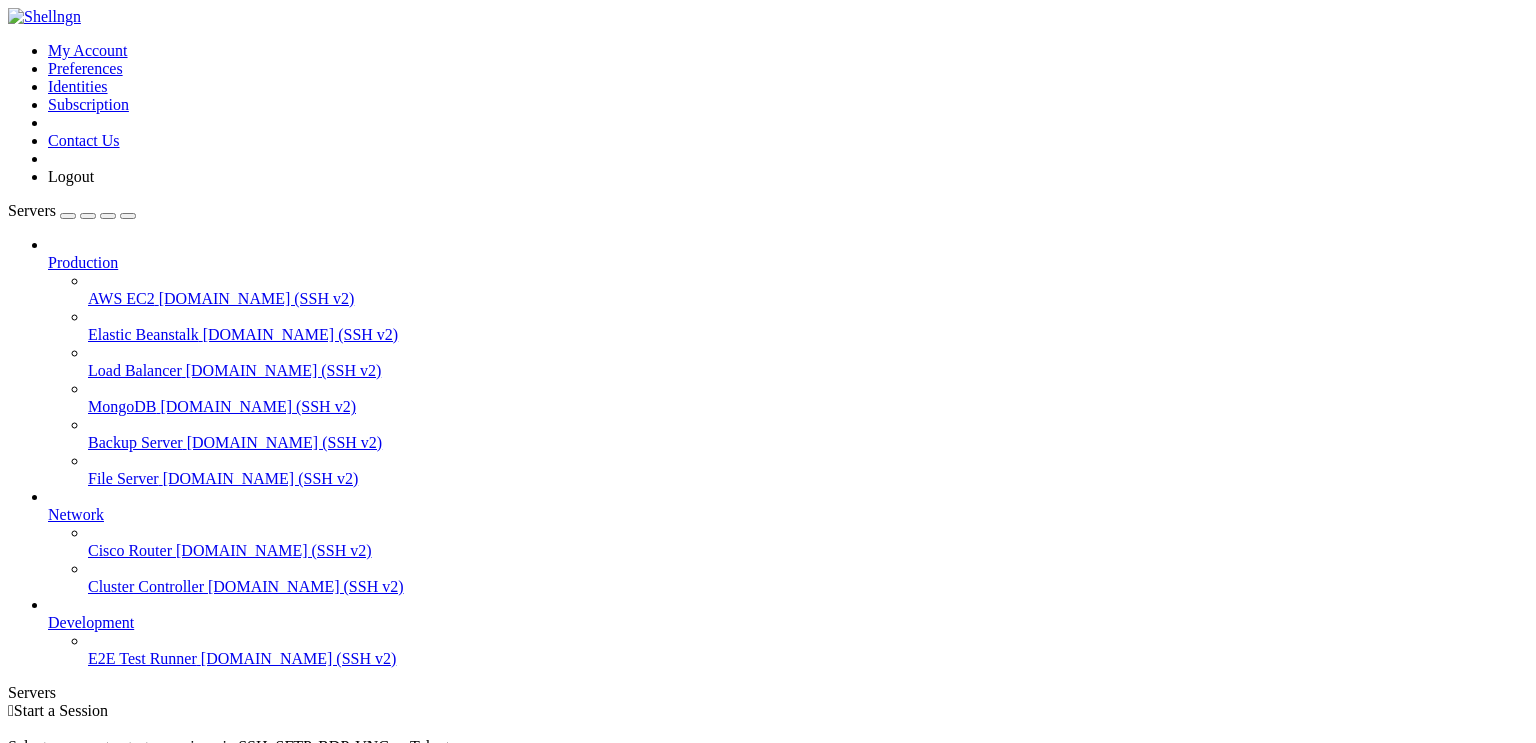 click on "Add Server" at bounding box center (768, 801) 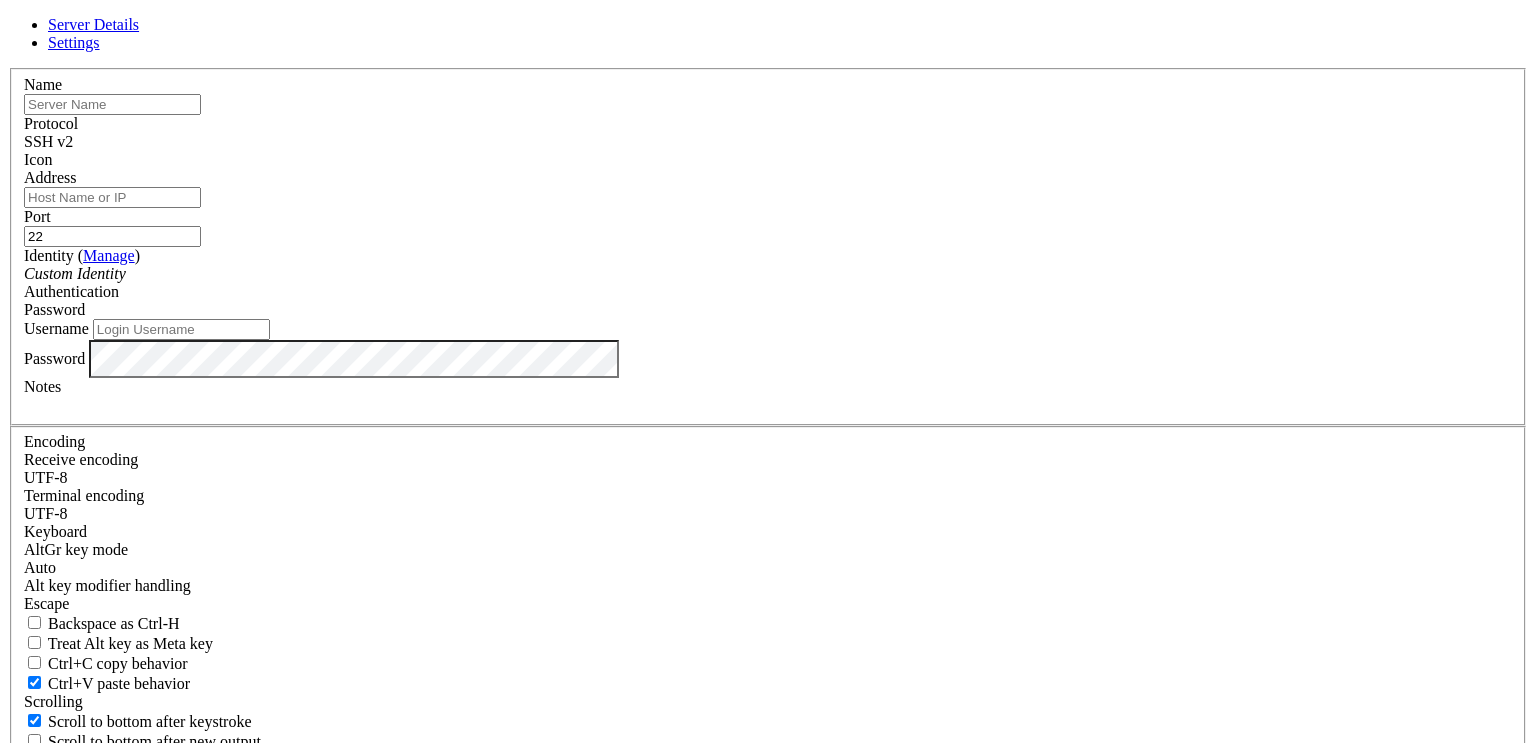 click at bounding box center [112, 104] 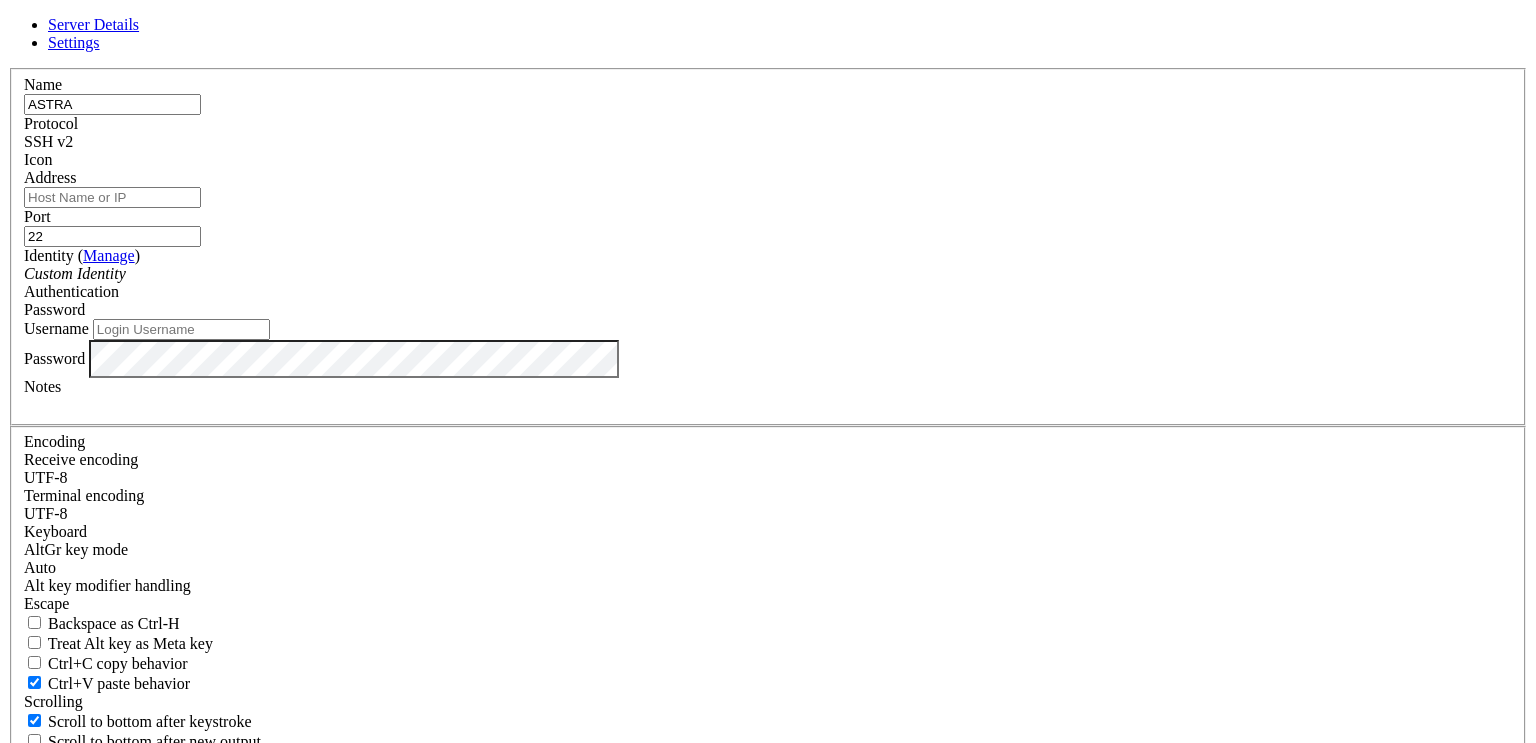 type on "ASTRA" 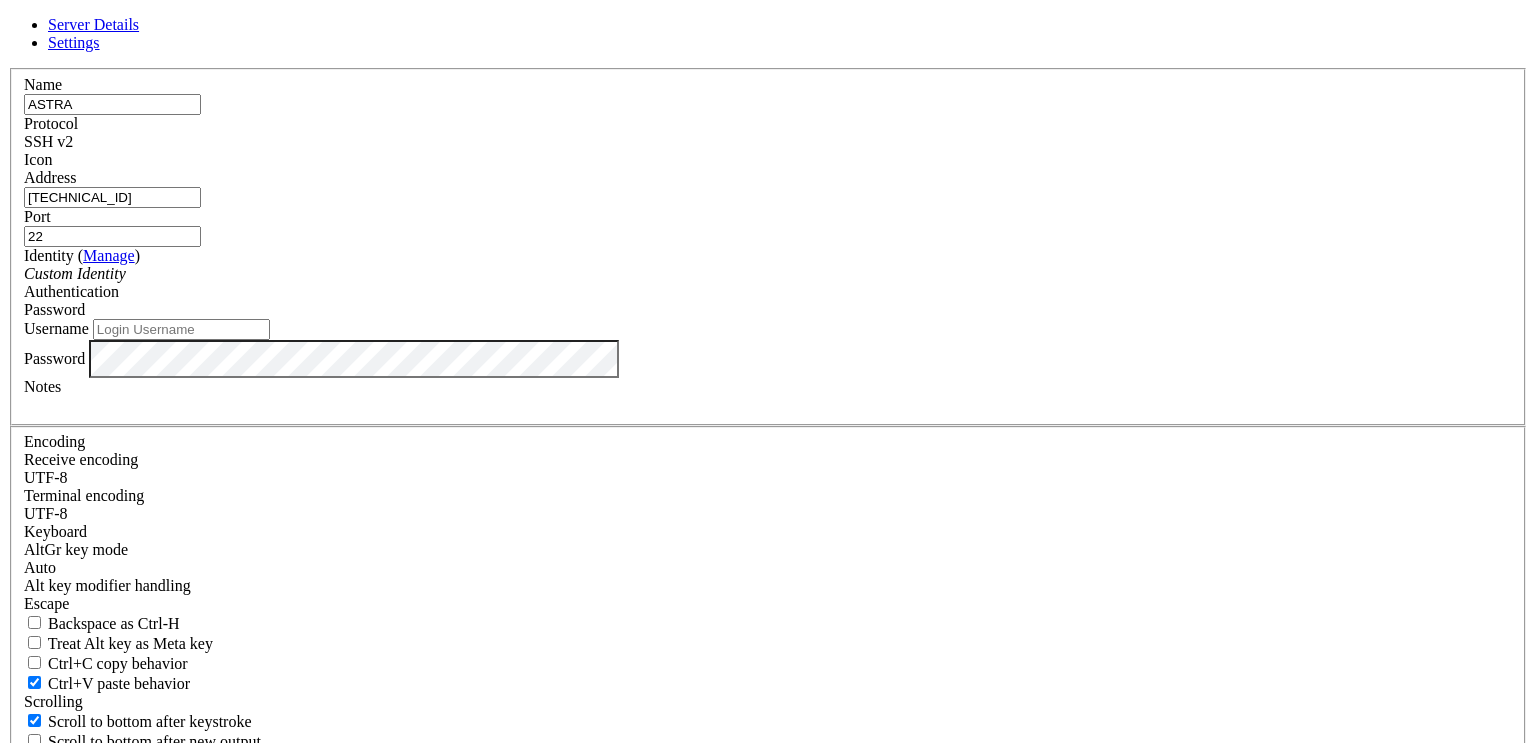 type on "[TECHNICAL_ID]" 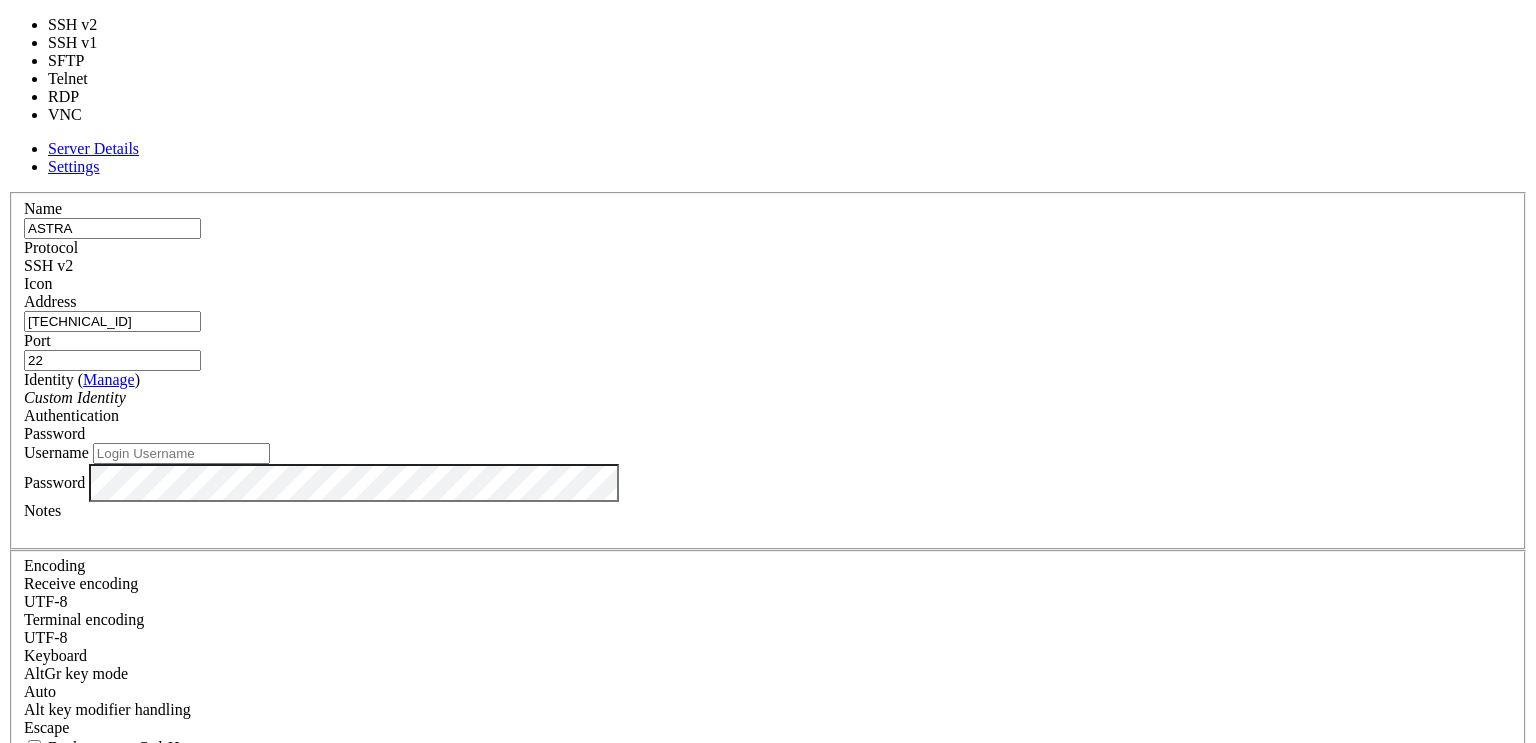 click on "Protocol" at bounding box center (51, 247) 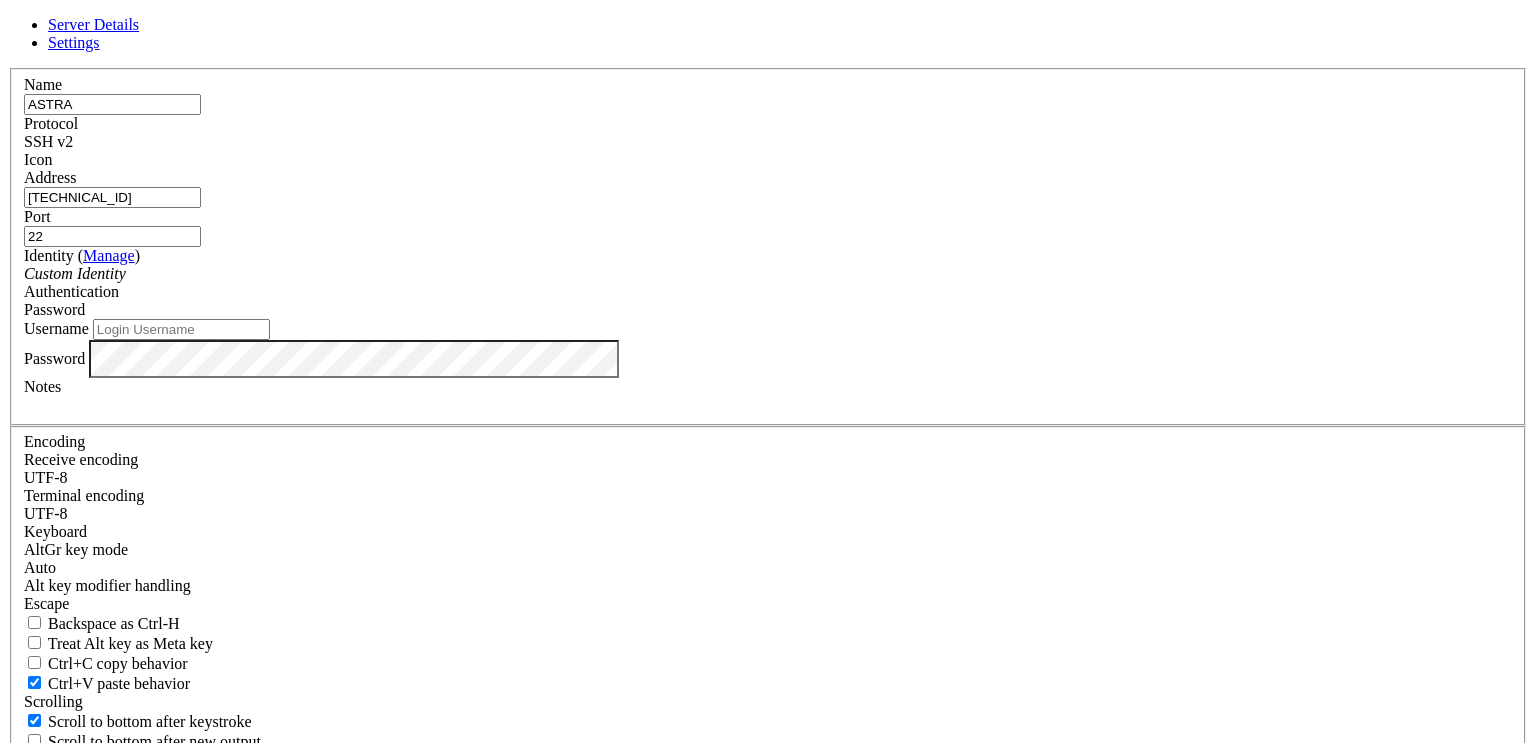 click at bounding box center [24, 169] 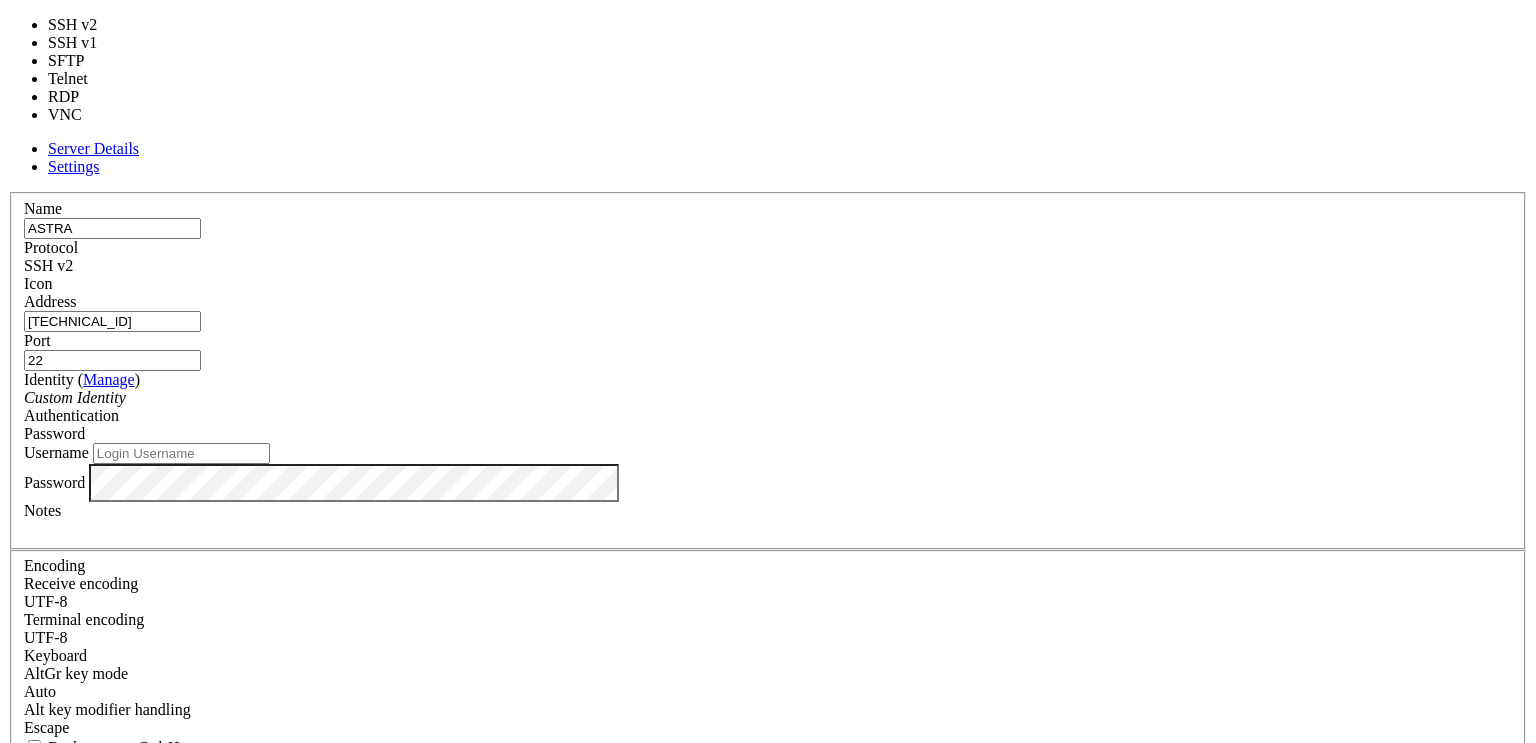 click on "SSH v2" at bounding box center (768, 266) 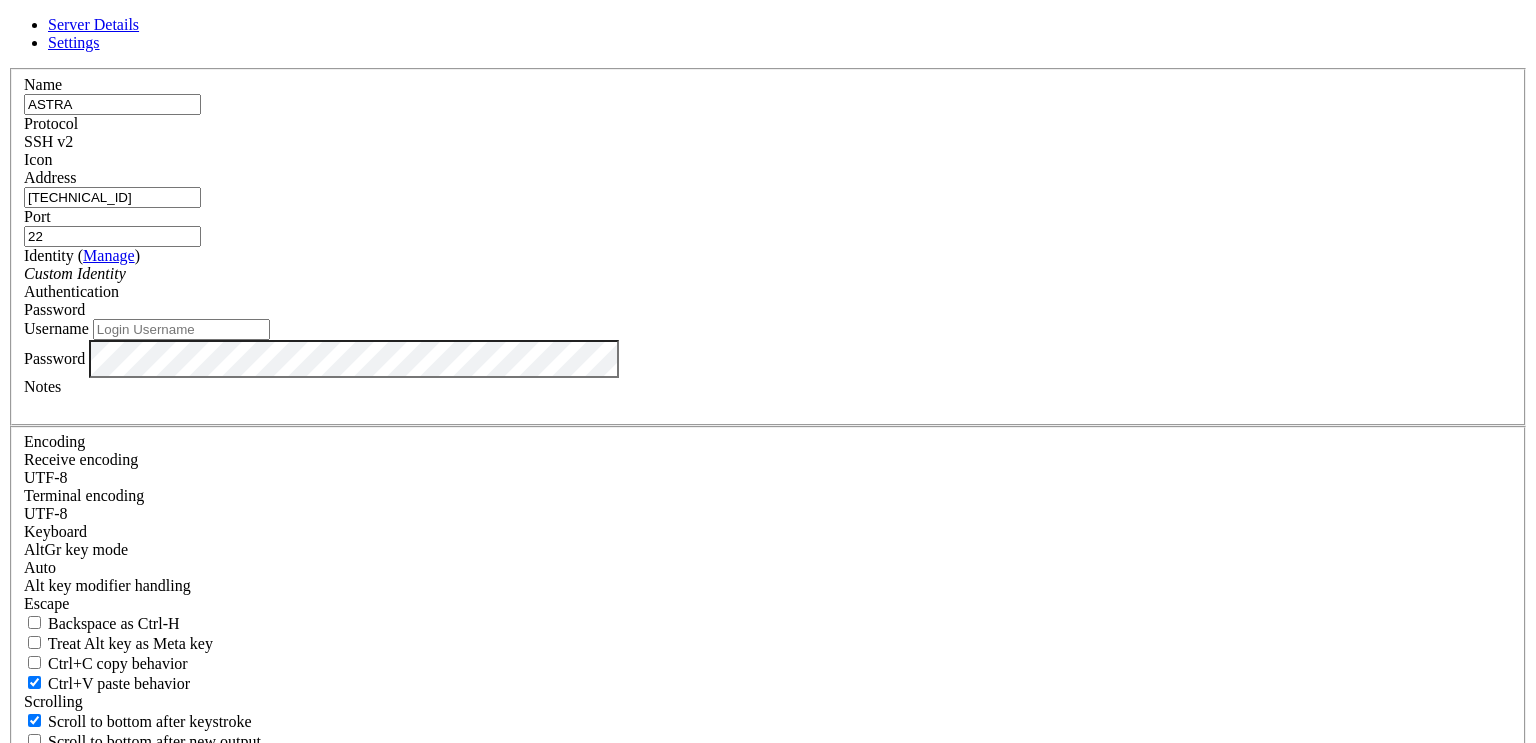 click on "Username" at bounding box center [181, 329] 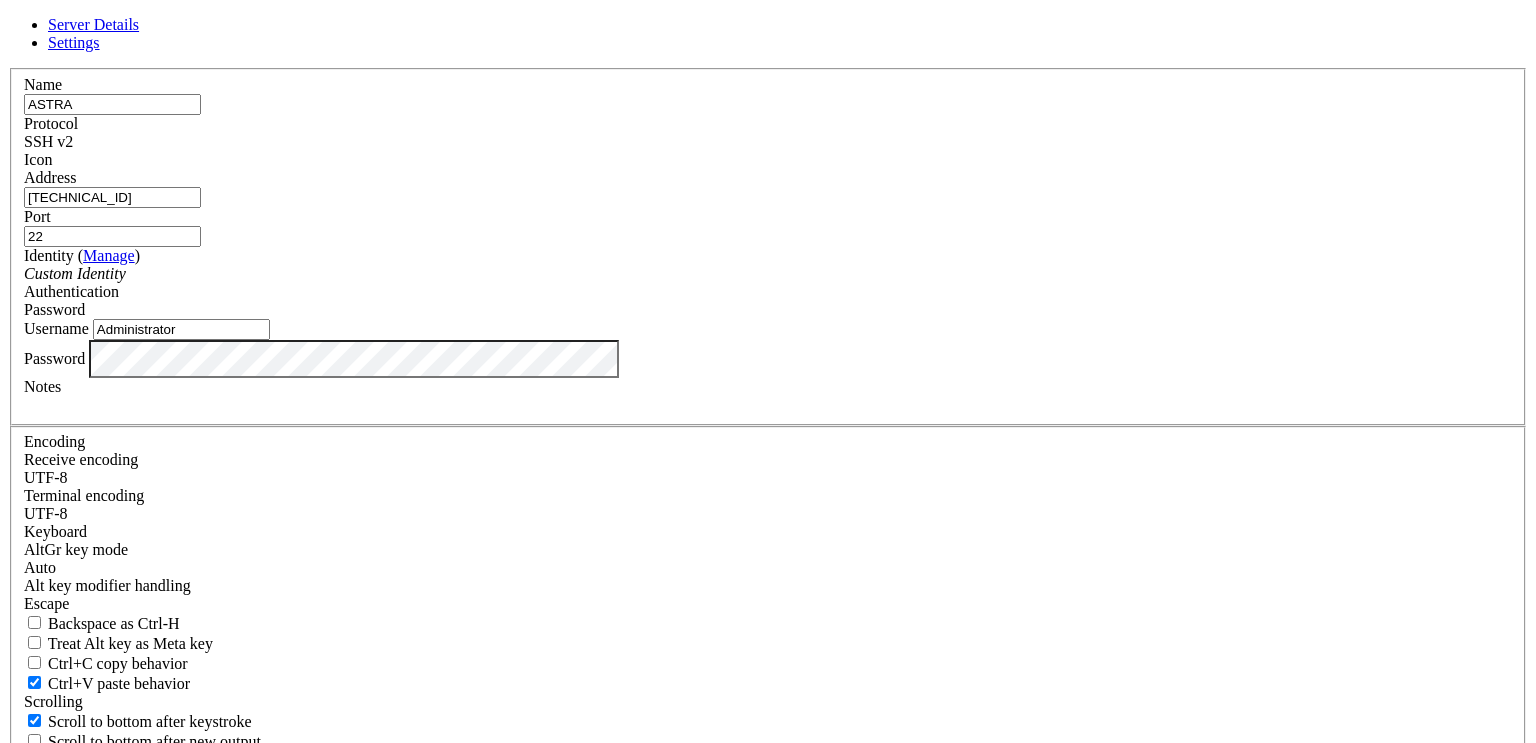 type on "Administrator" 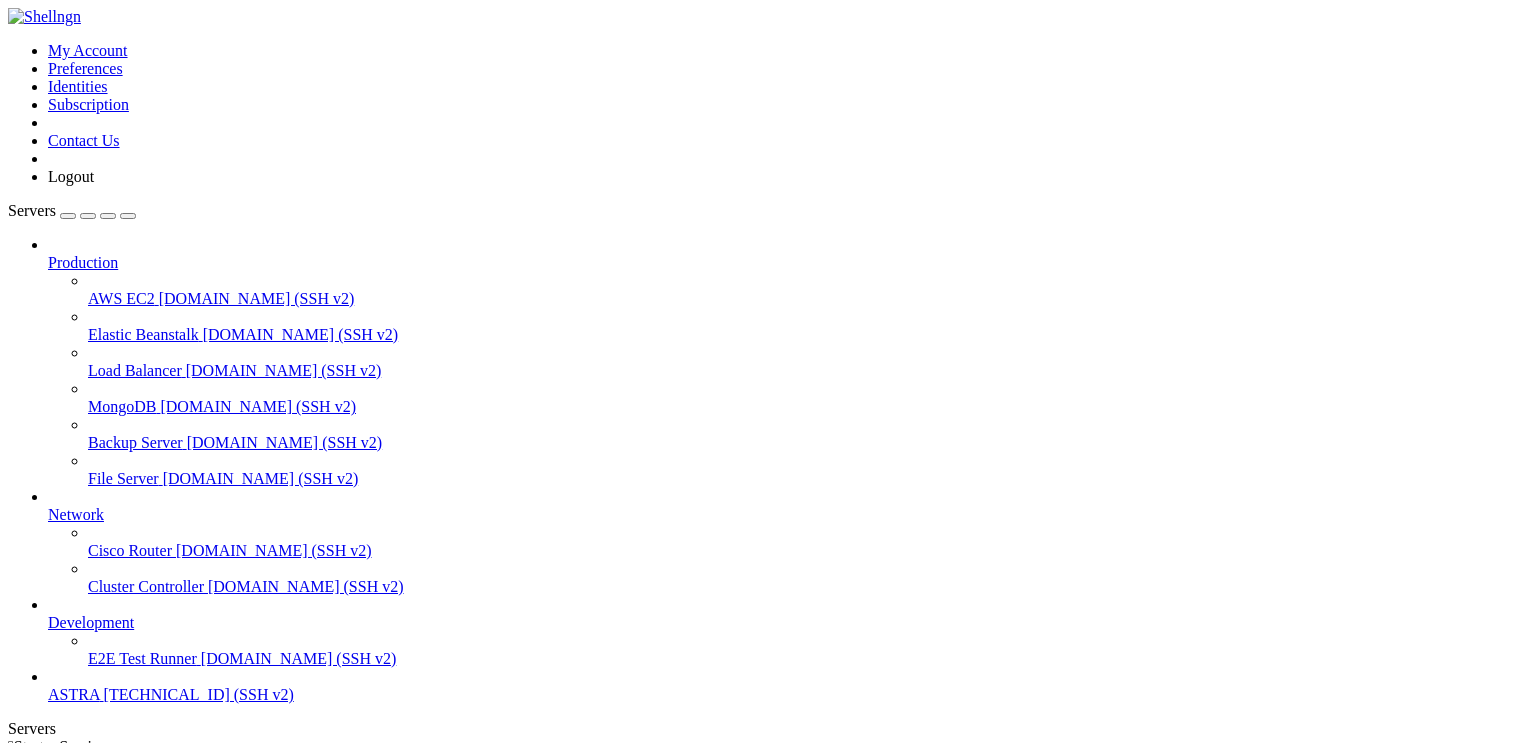scroll, scrollTop: 63, scrollLeft: 0, axis: vertical 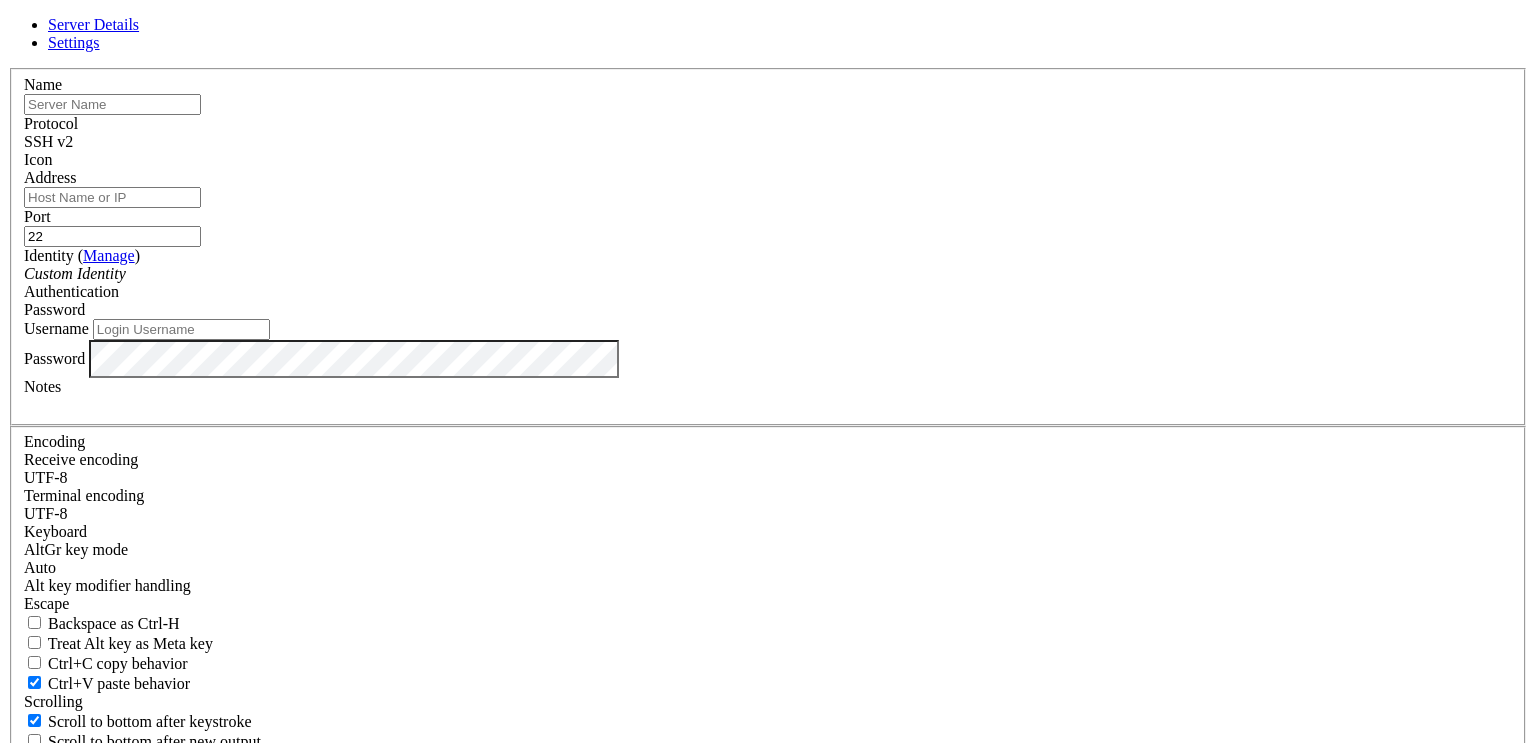 click on "Server Details
Settings
Name
Protocol
SSH v2
Icon" at bounding box center (768, 429) 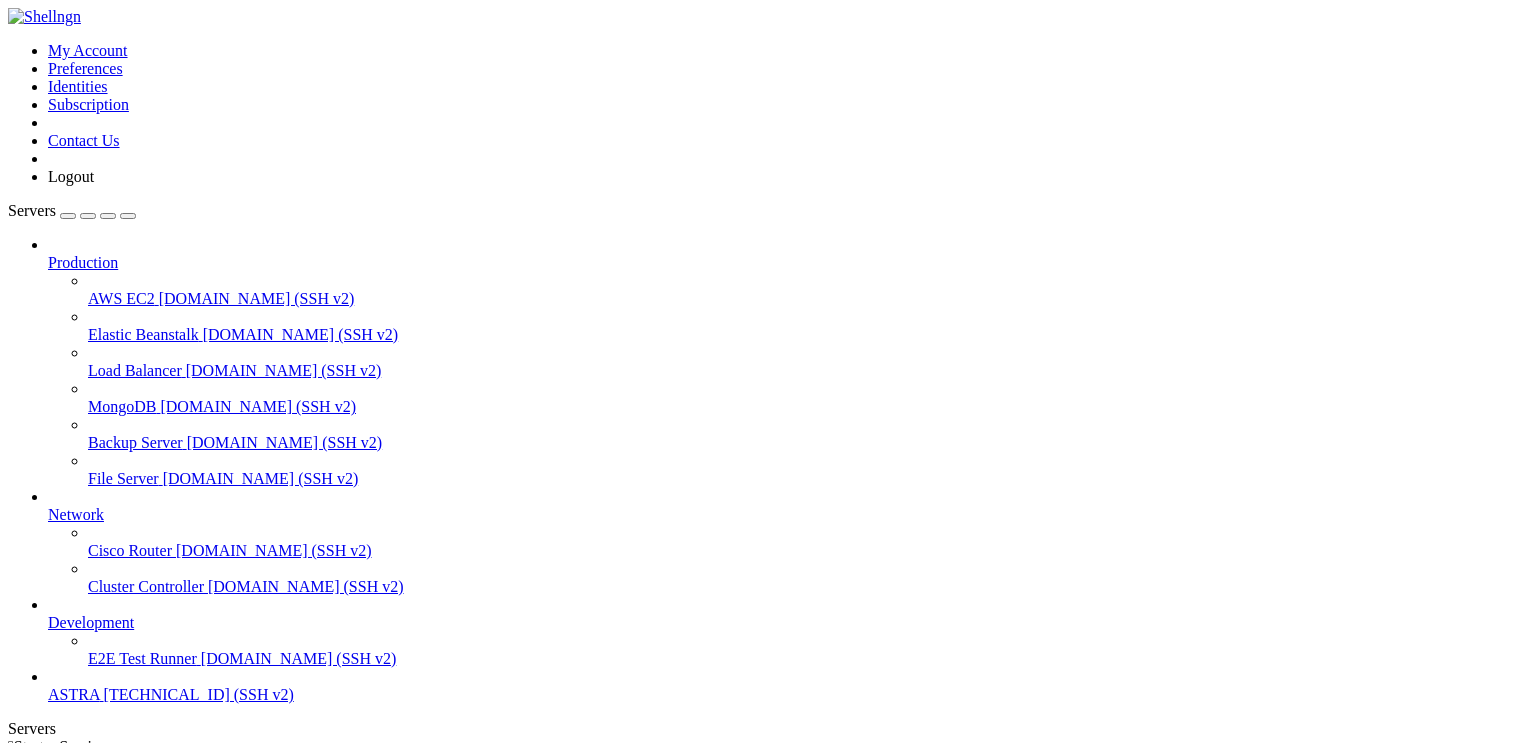 click on "ASTRA" at bounding box center (74, 694) 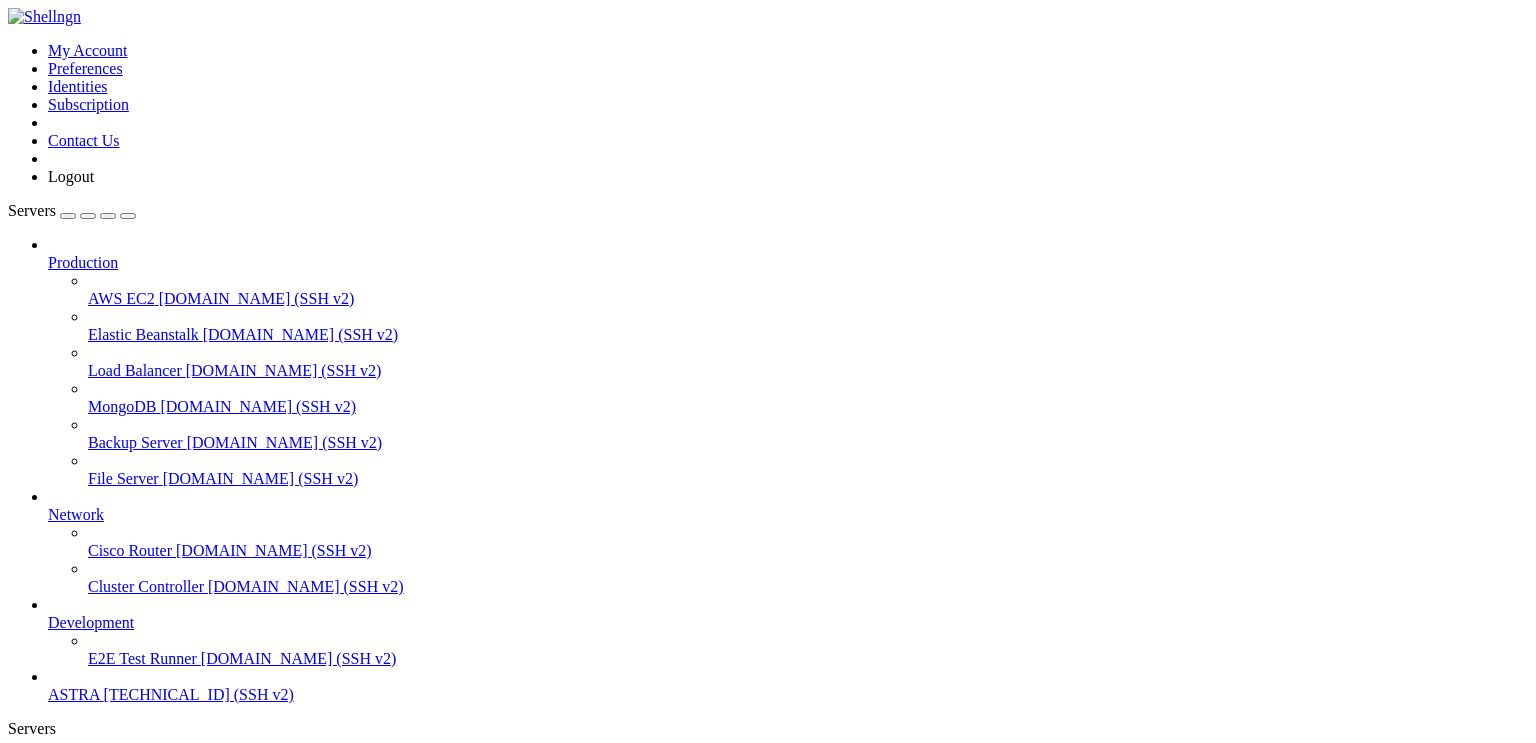 scroll, scrollTop: 0, scrollLeft: 0, axis: both 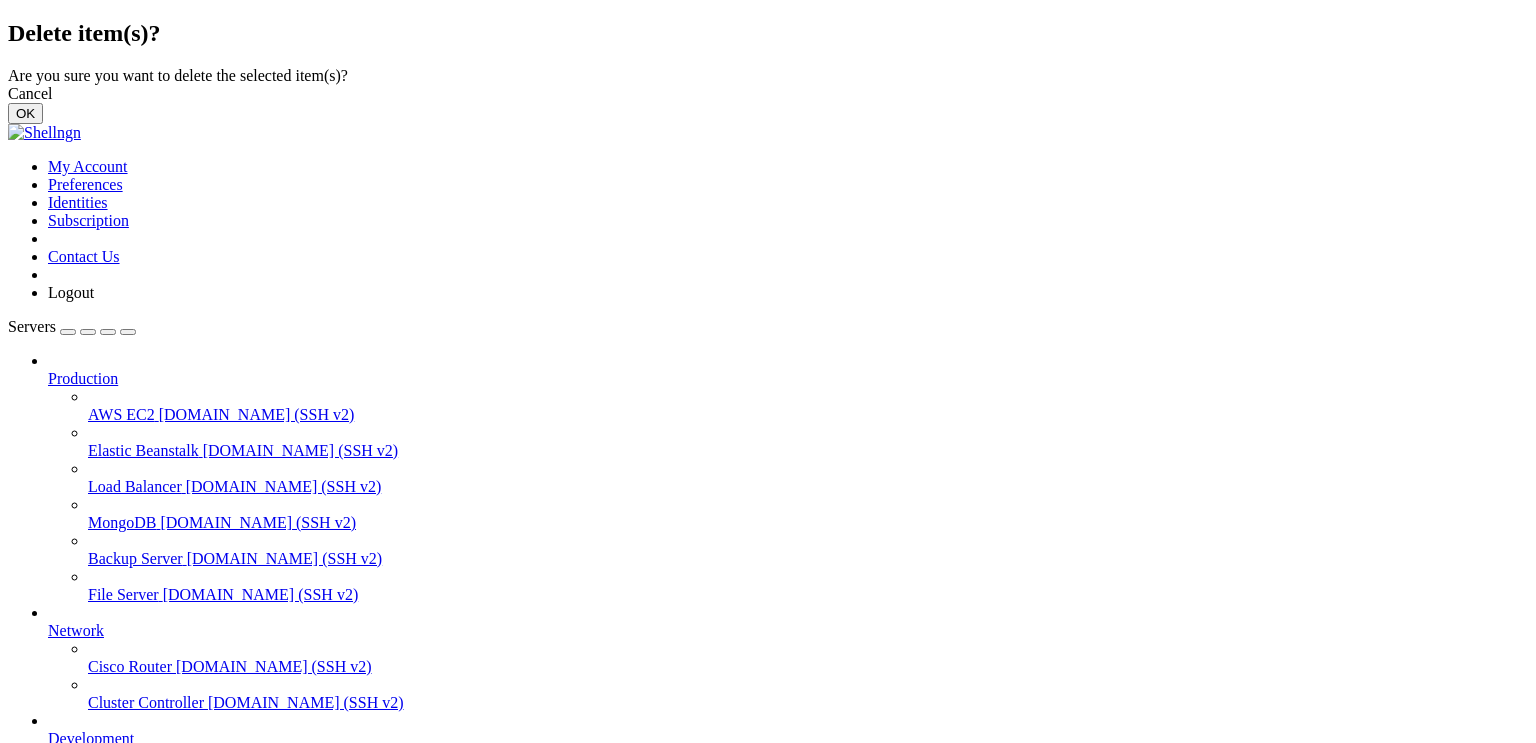 click on "OK" at bounding box center (25, 113) 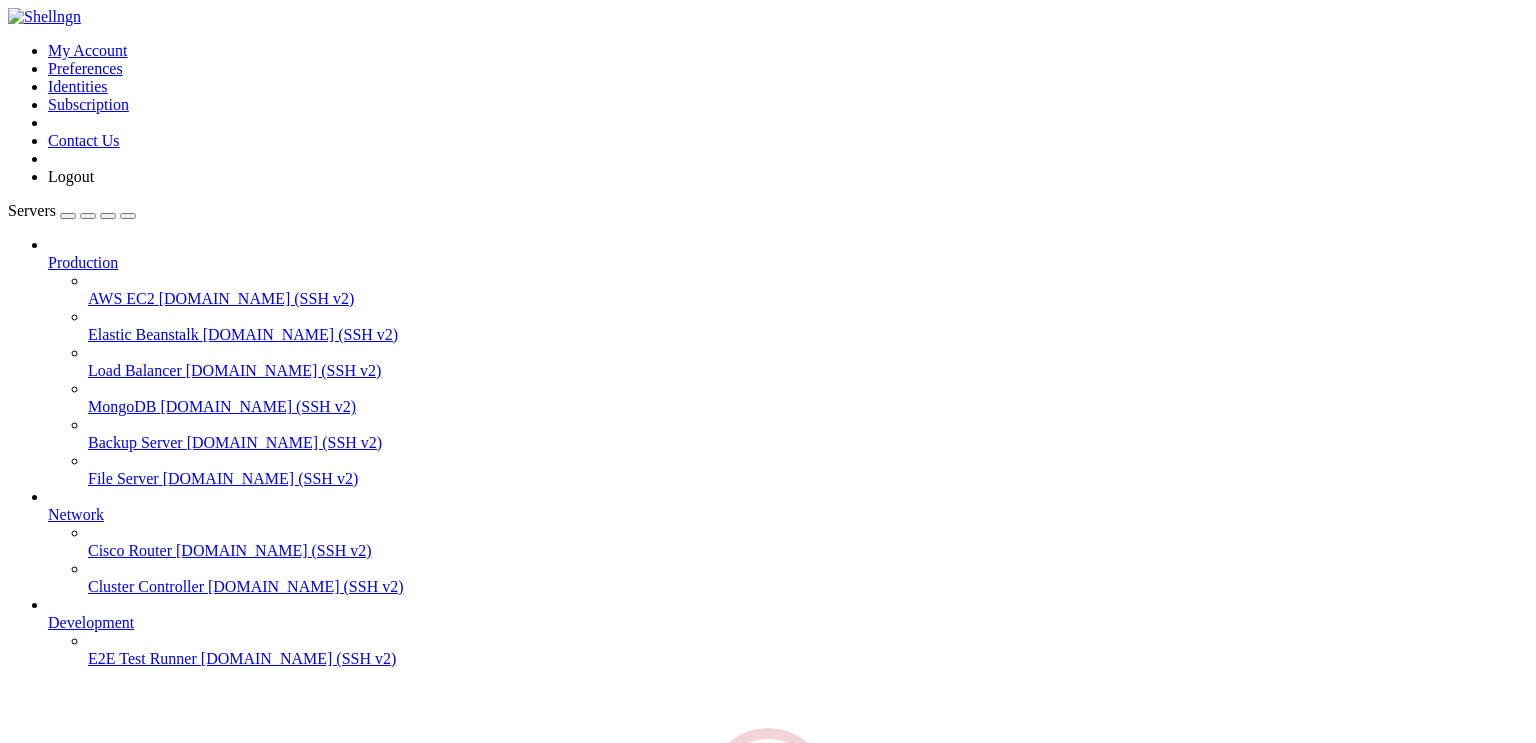 scroll, scrollTop: 10, scrollLeft: 0, axis: vertical 